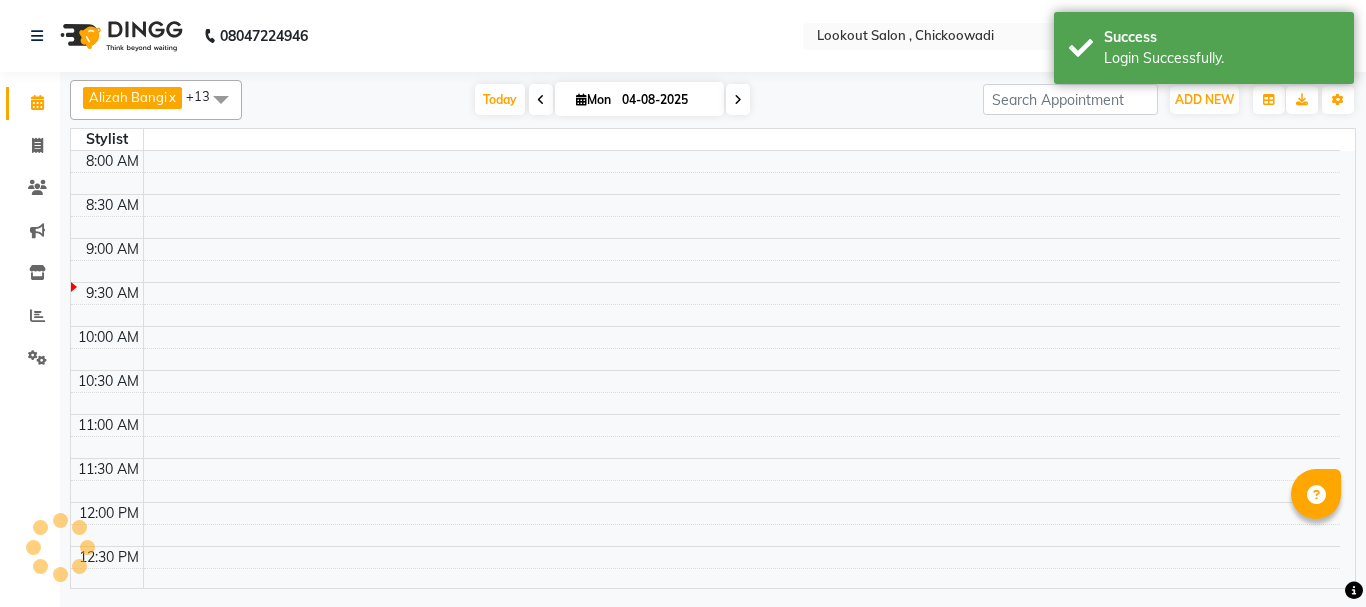 scroll, scrollTop: 0, scrollLeft: 0, axis: both 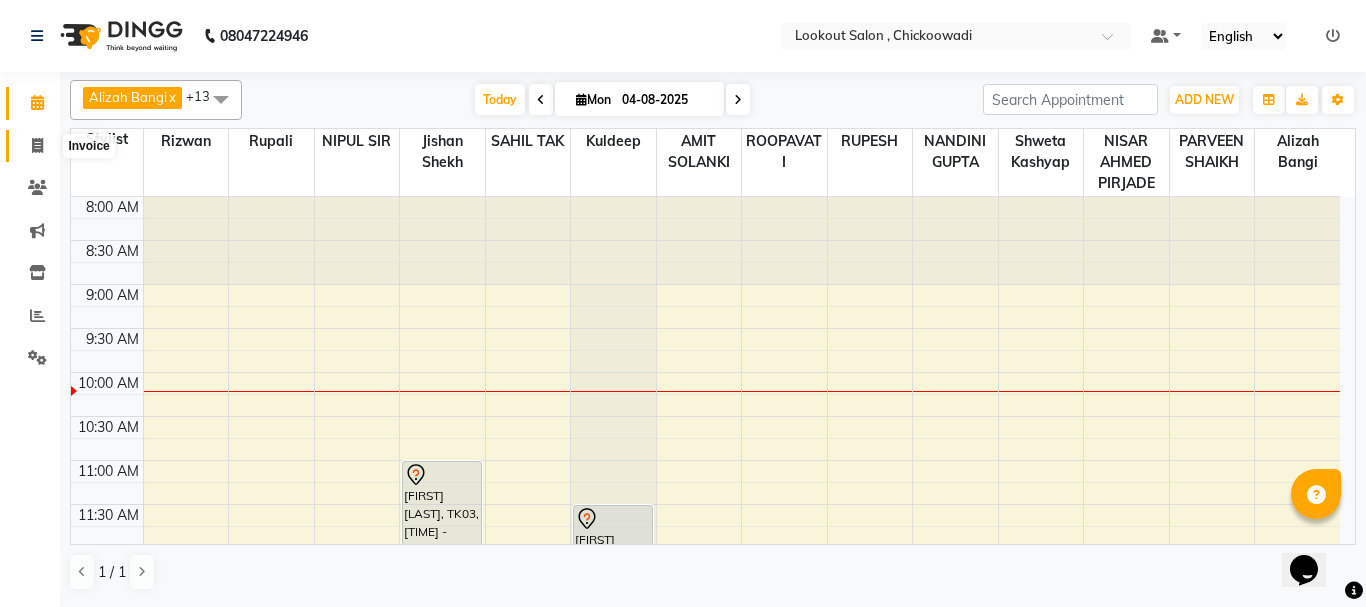 click 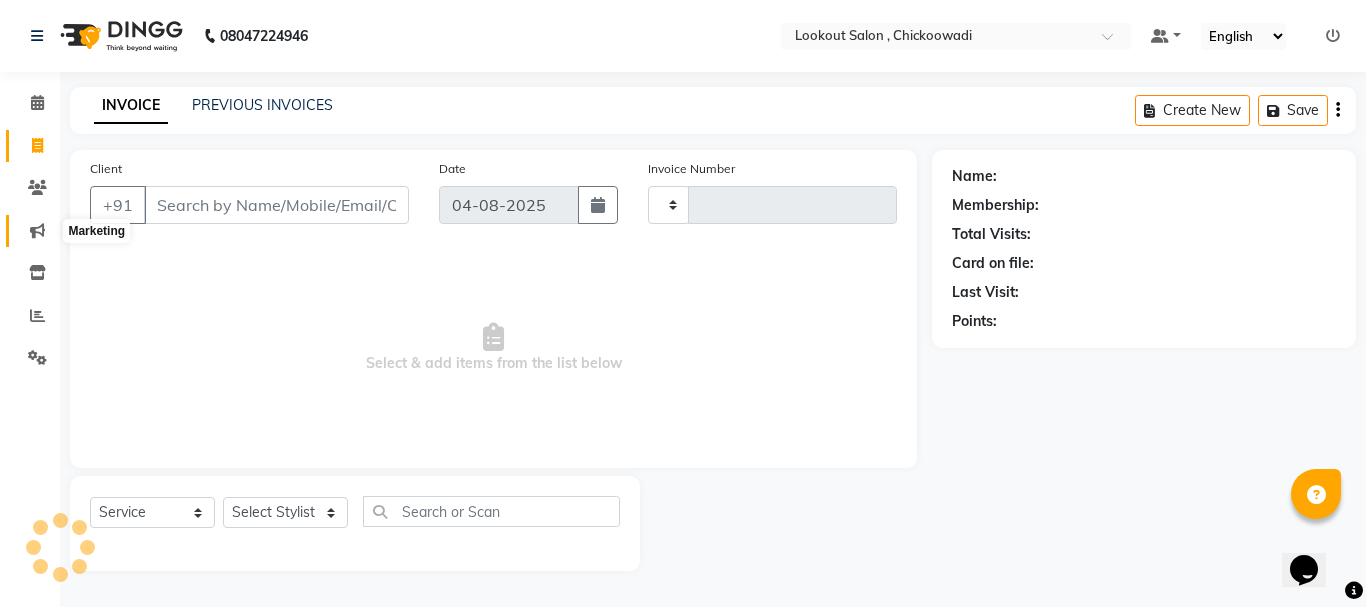 type on "5012" 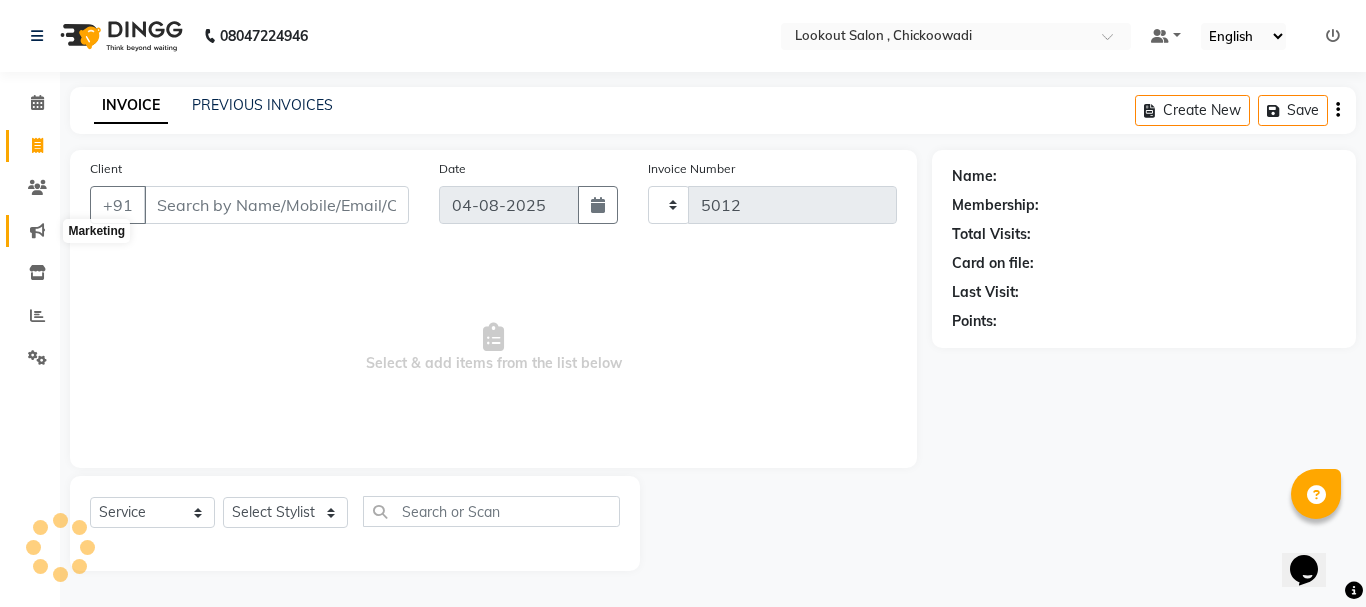 select on "151" 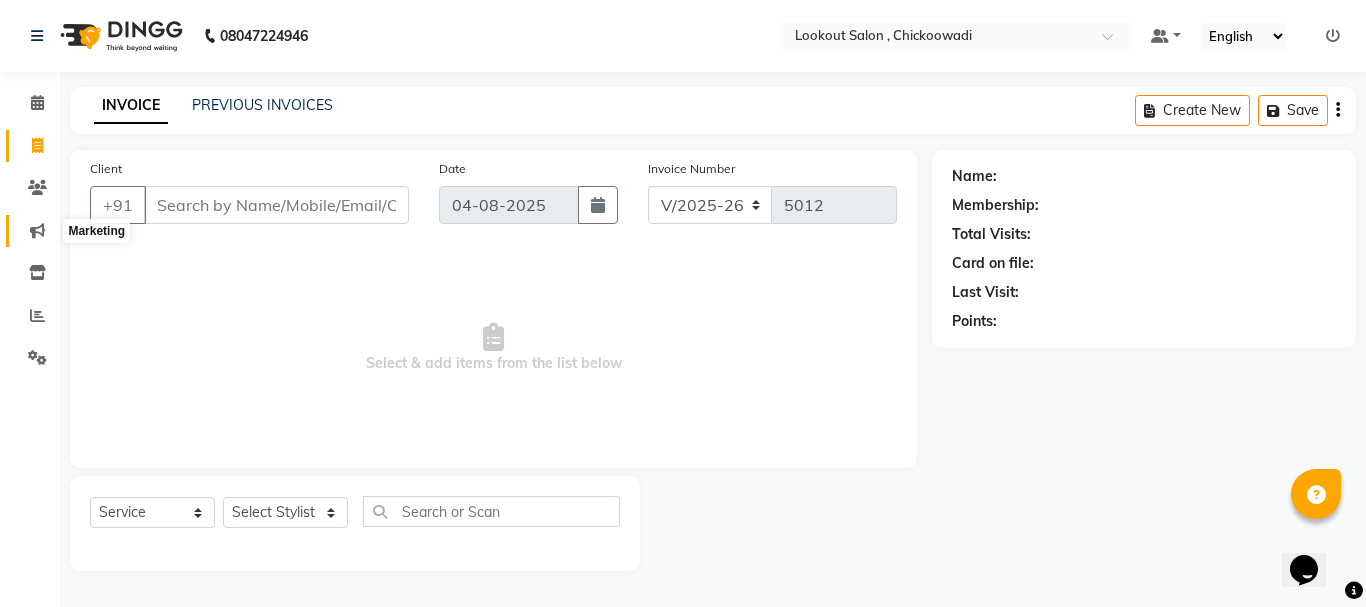click 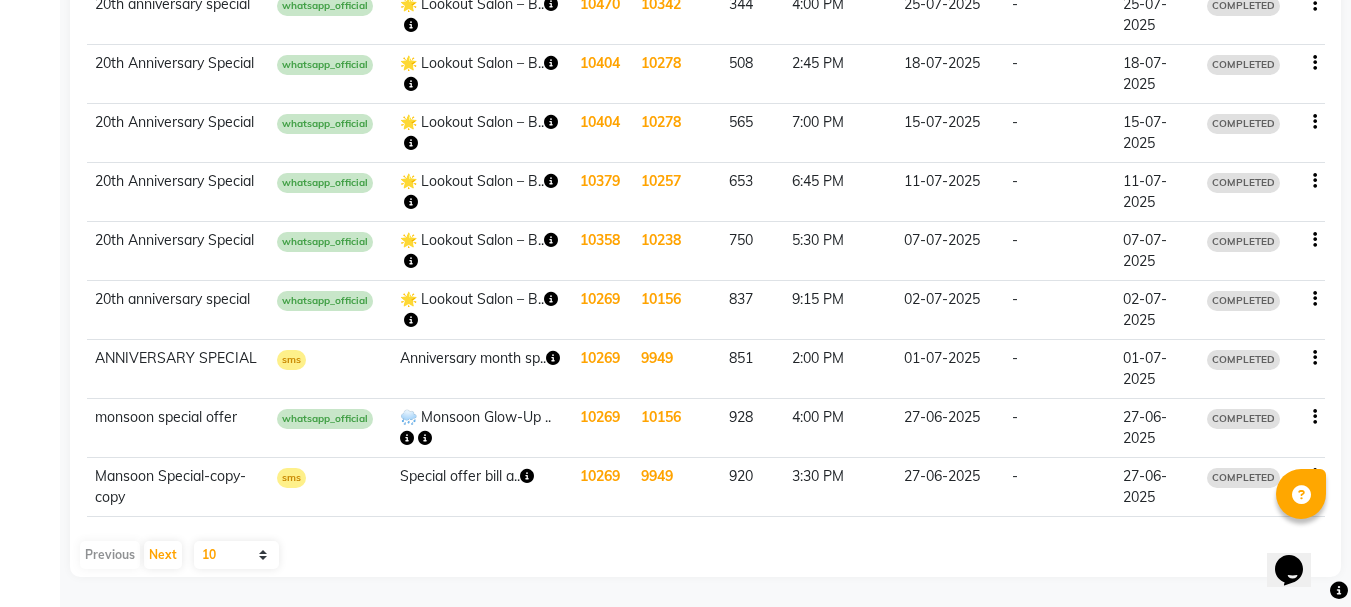 scroll, scrollTop: 0, scrollLeft: 0, axis: both 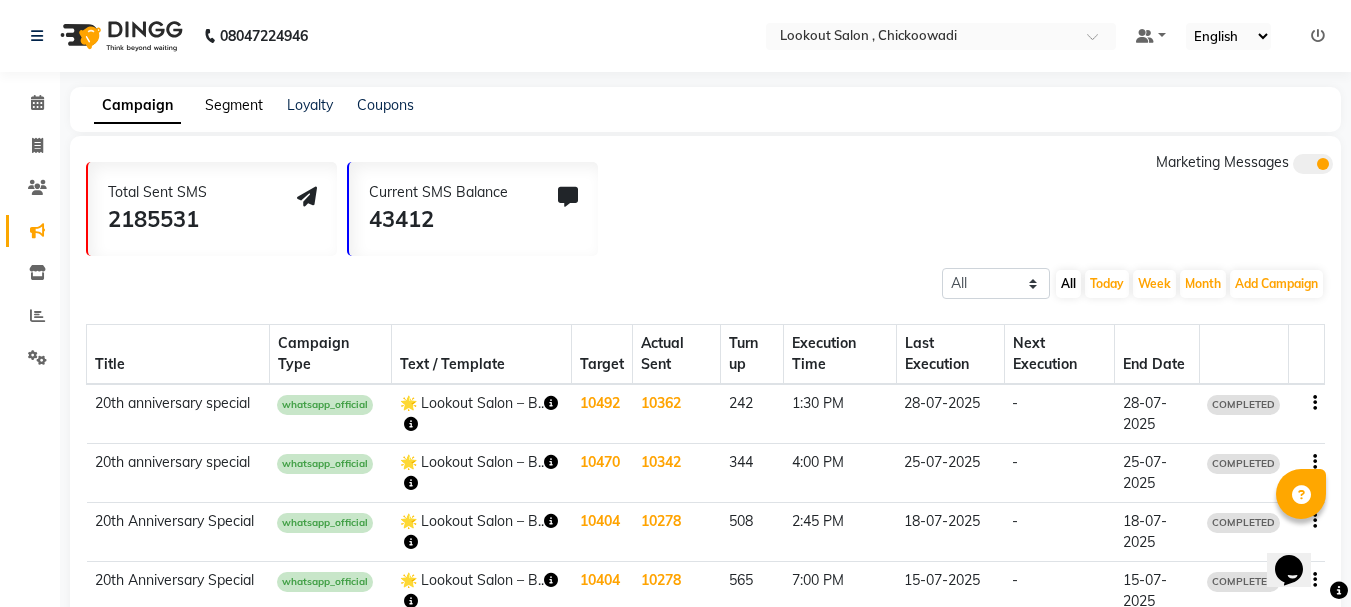 click on "Segment" 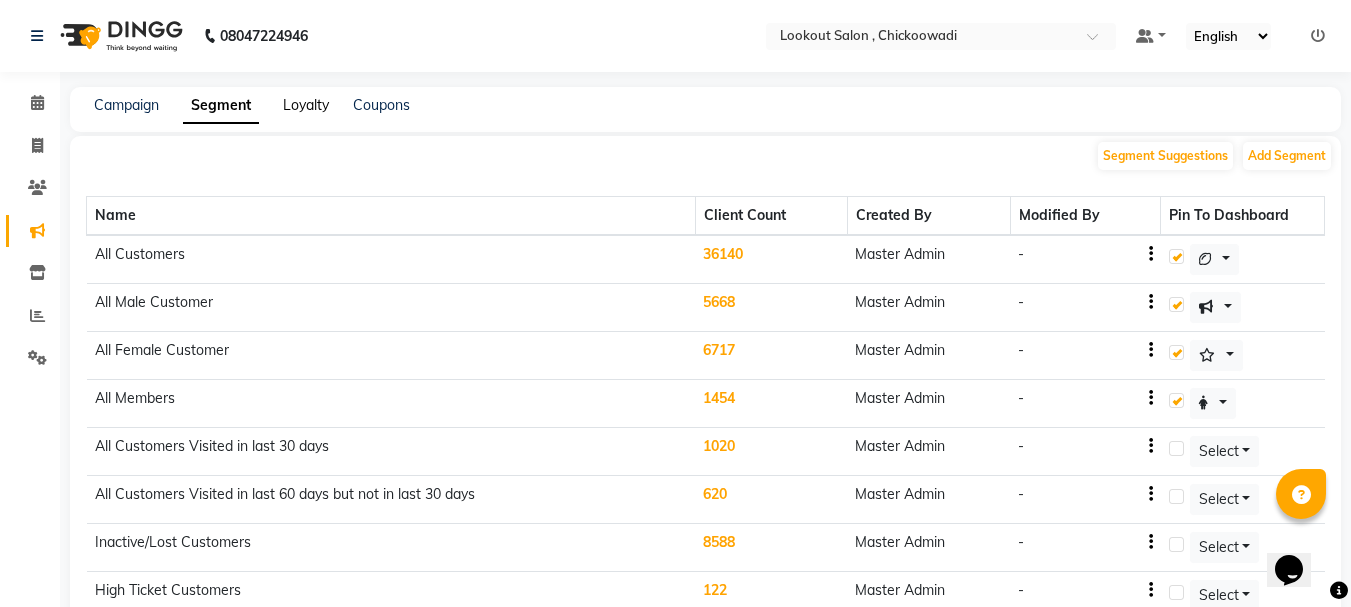 click on "Loyalty" 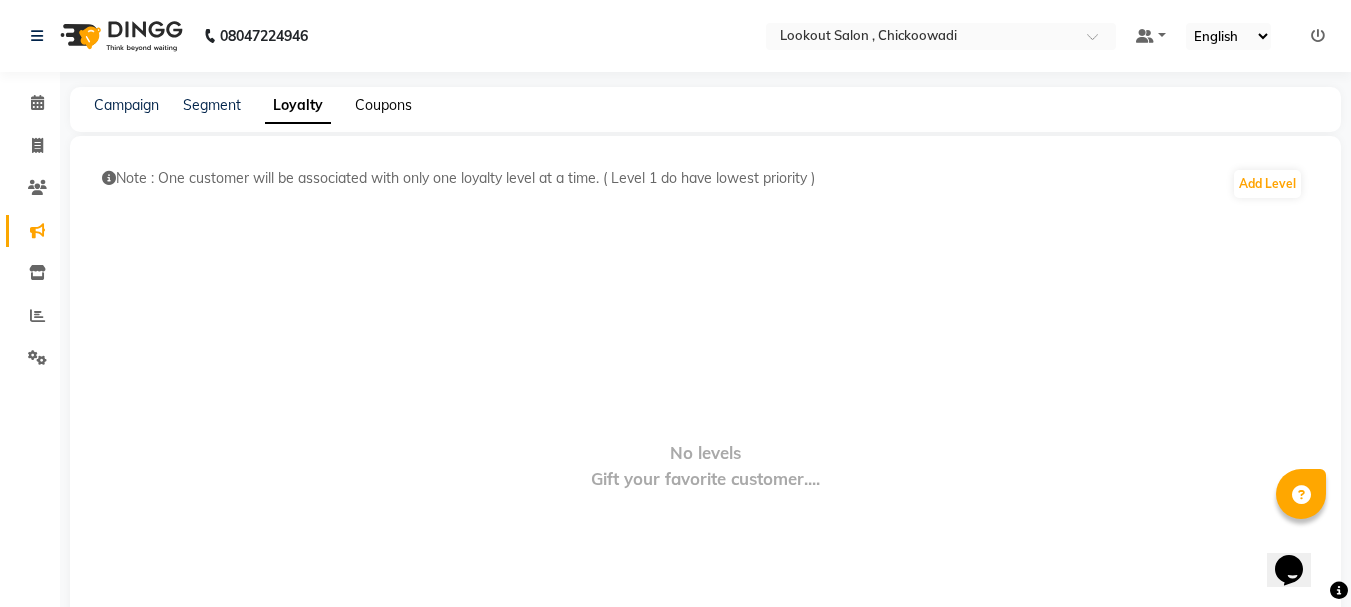 click on "Coupons" 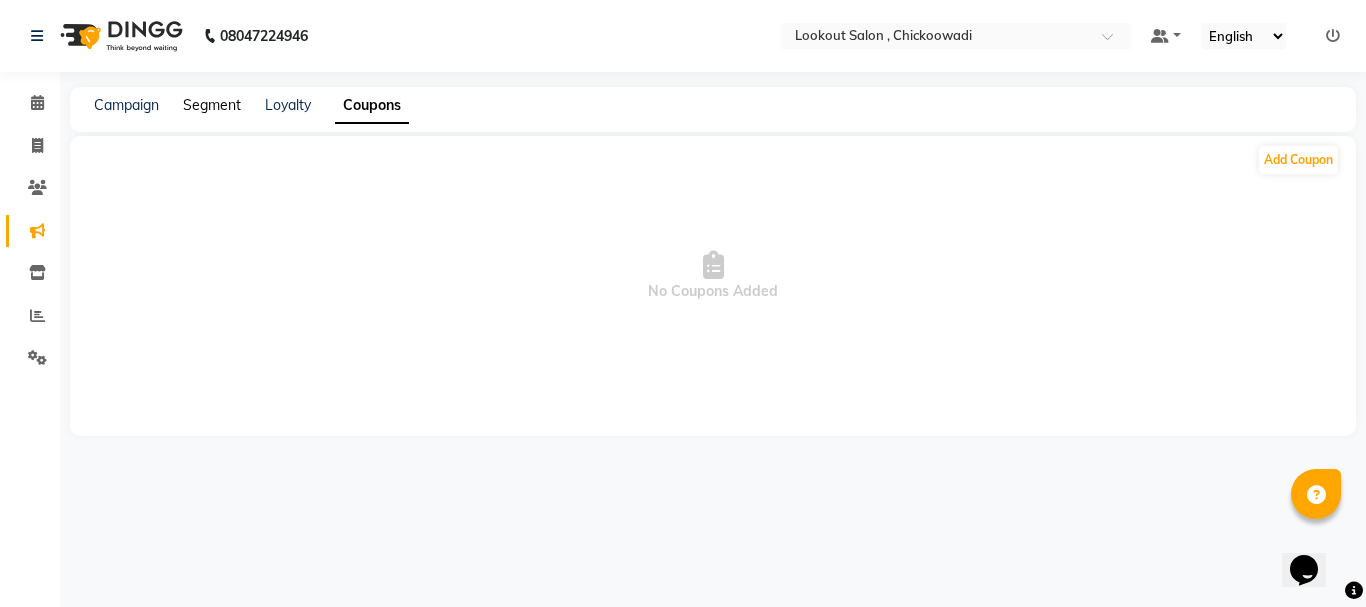 click on "Segment" 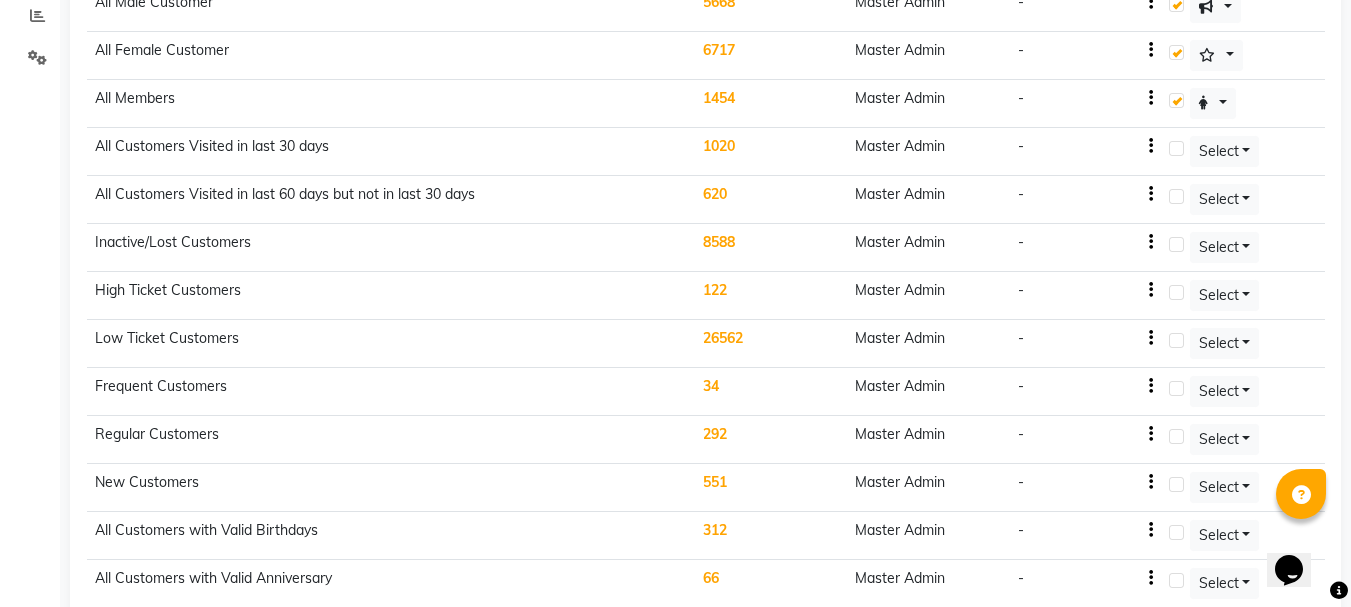 scroll, scrollTop: 0, scrollLeft: 0, axis: both 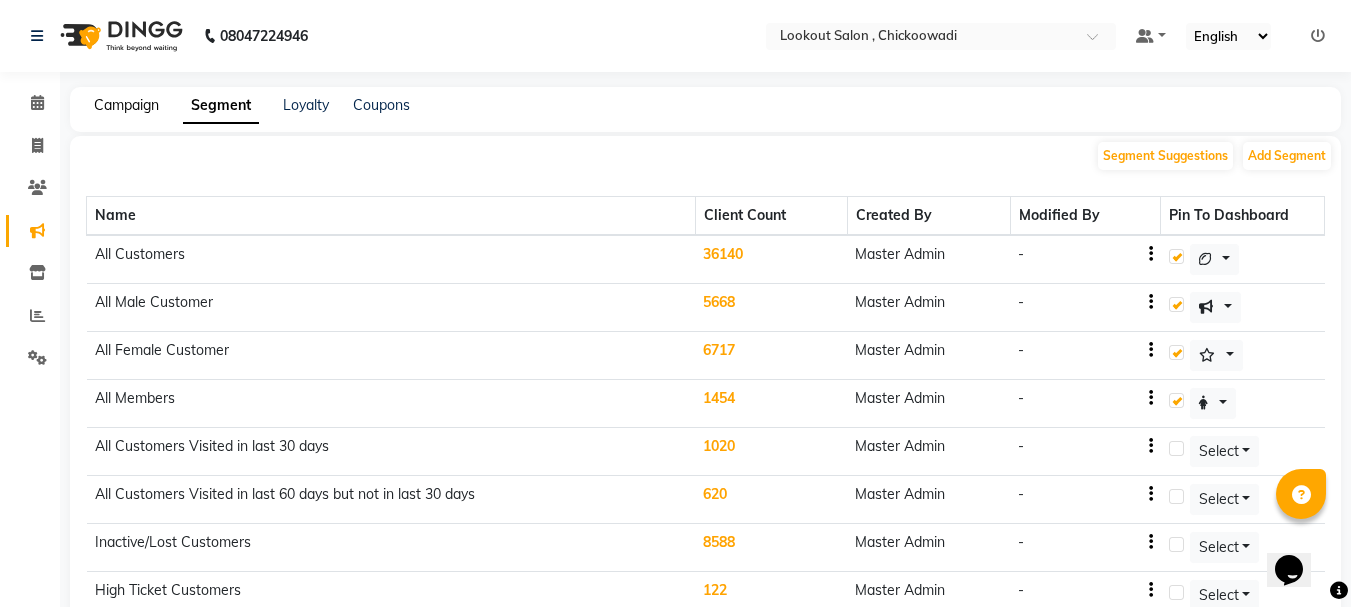 click on "Campaign" 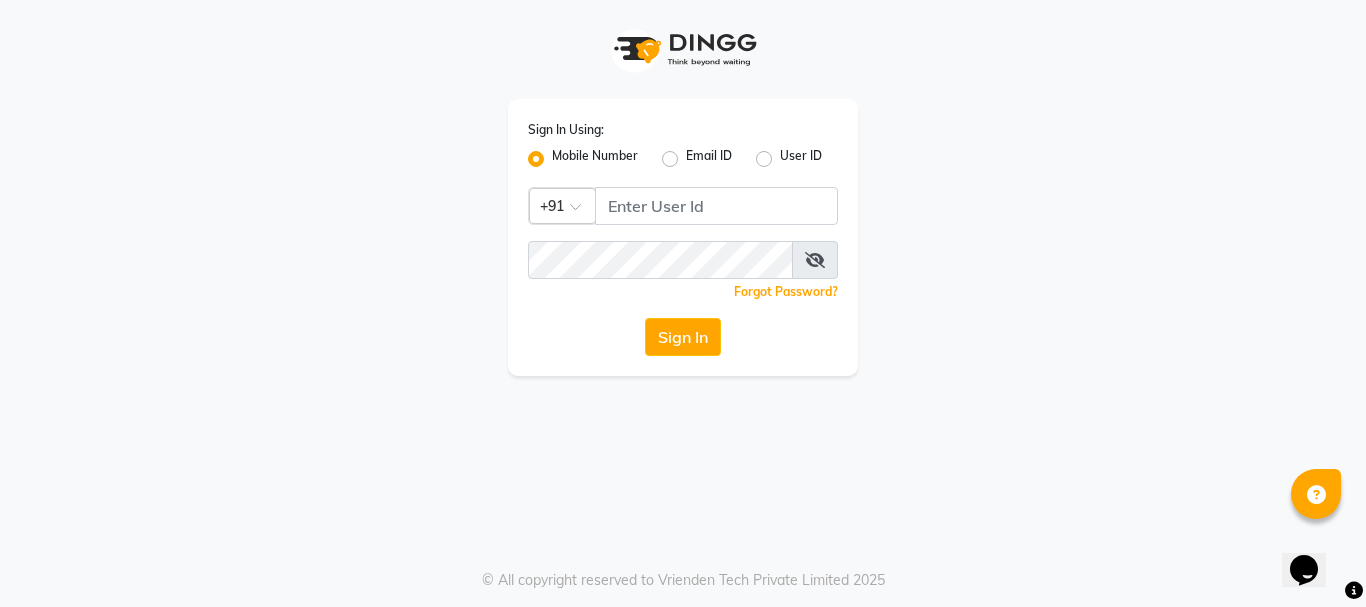 scroll, scrollTop: 0, scrollLeft: 0, axis: both 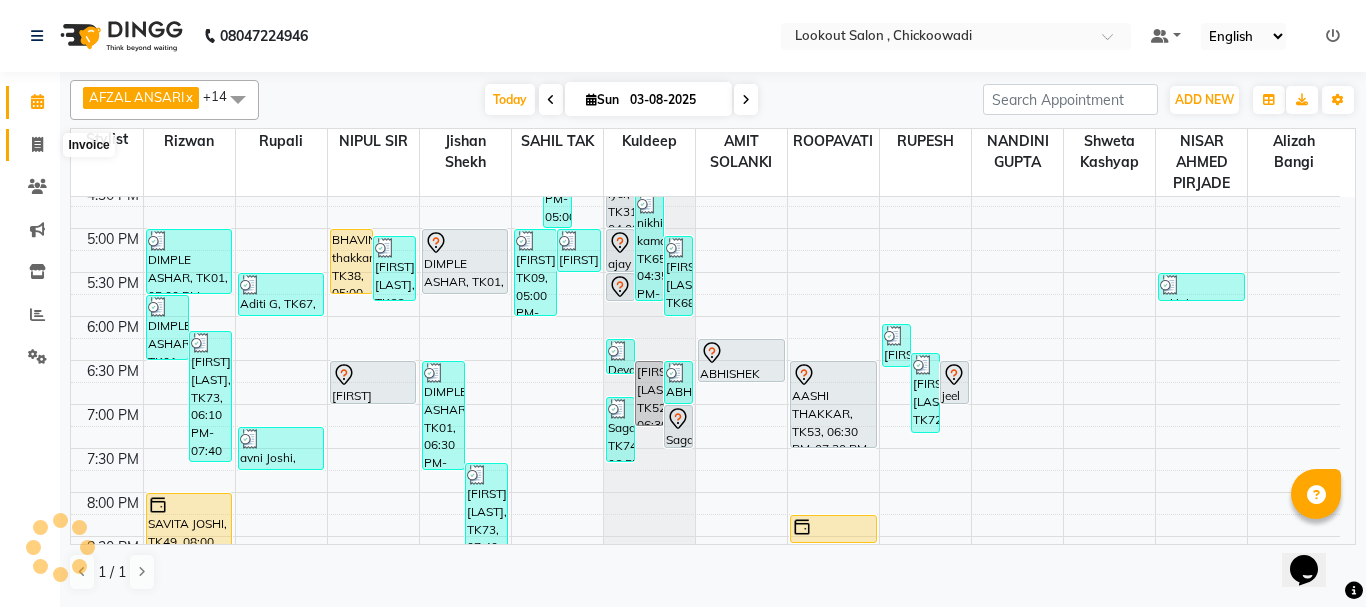 click 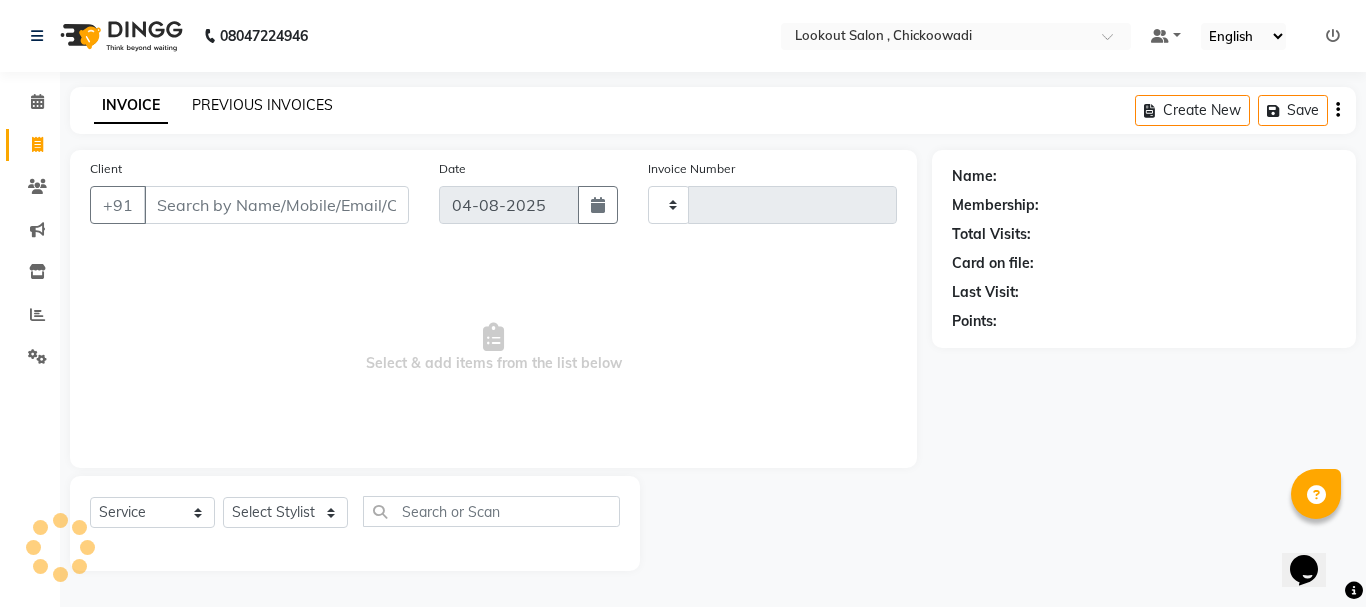 type on "5012" 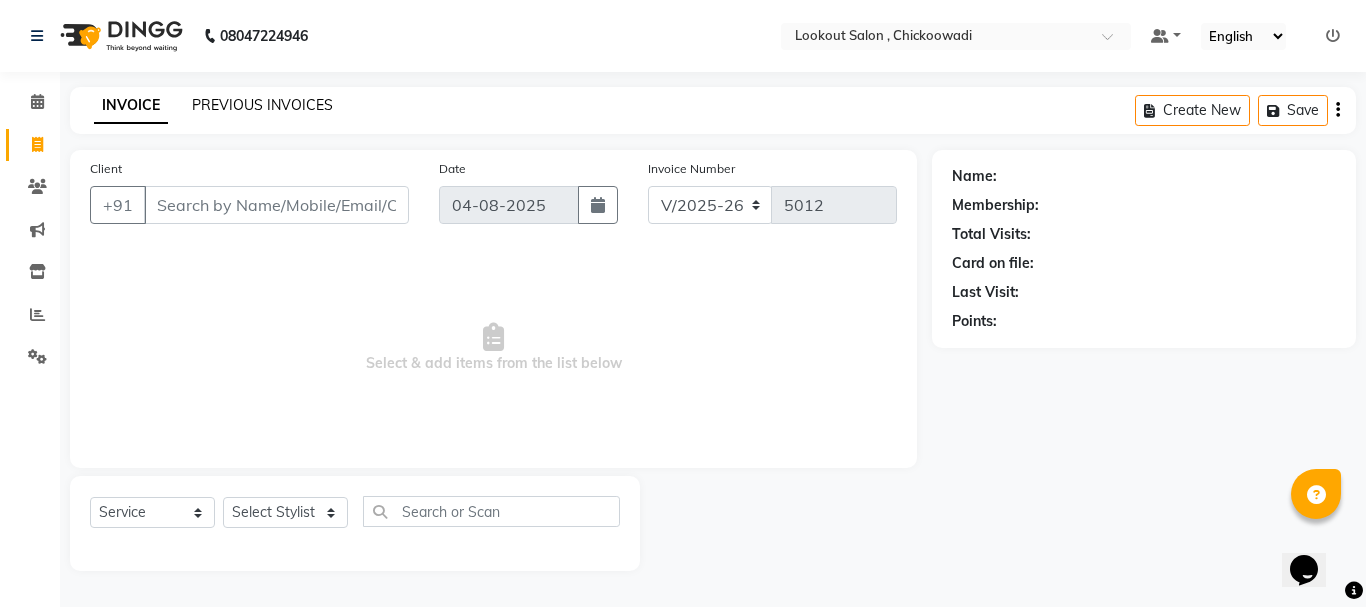 click on "PREVIOUS INVOICES" 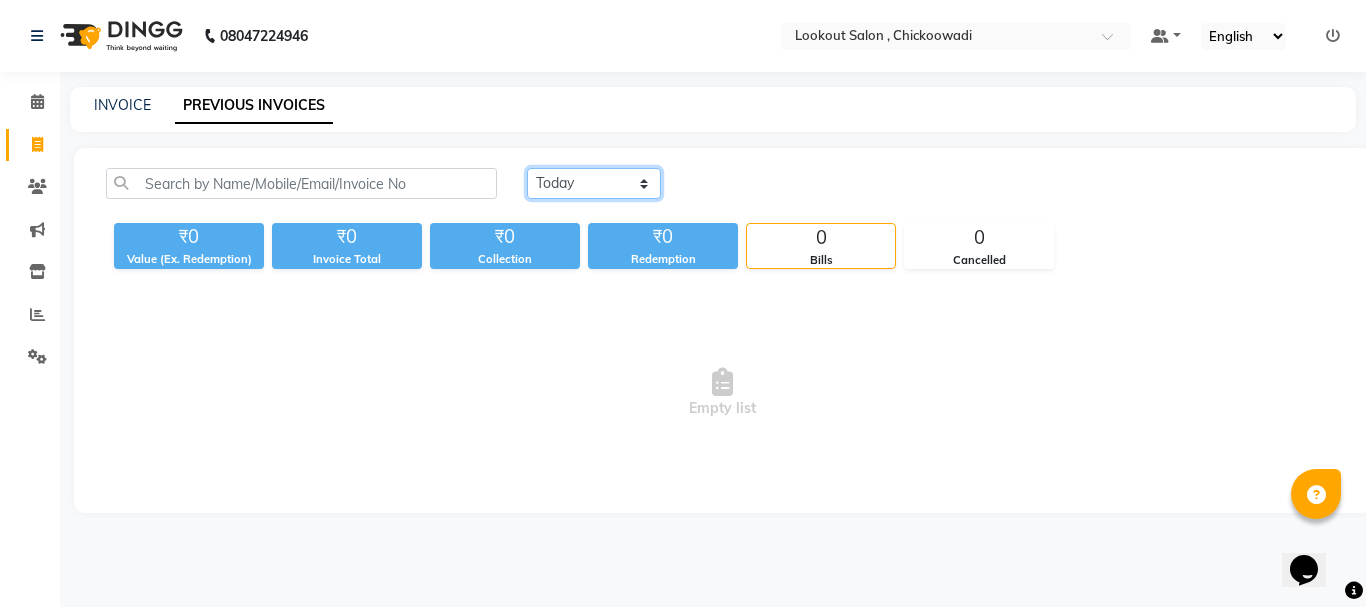 click on "Today Yesterday Custom Range" 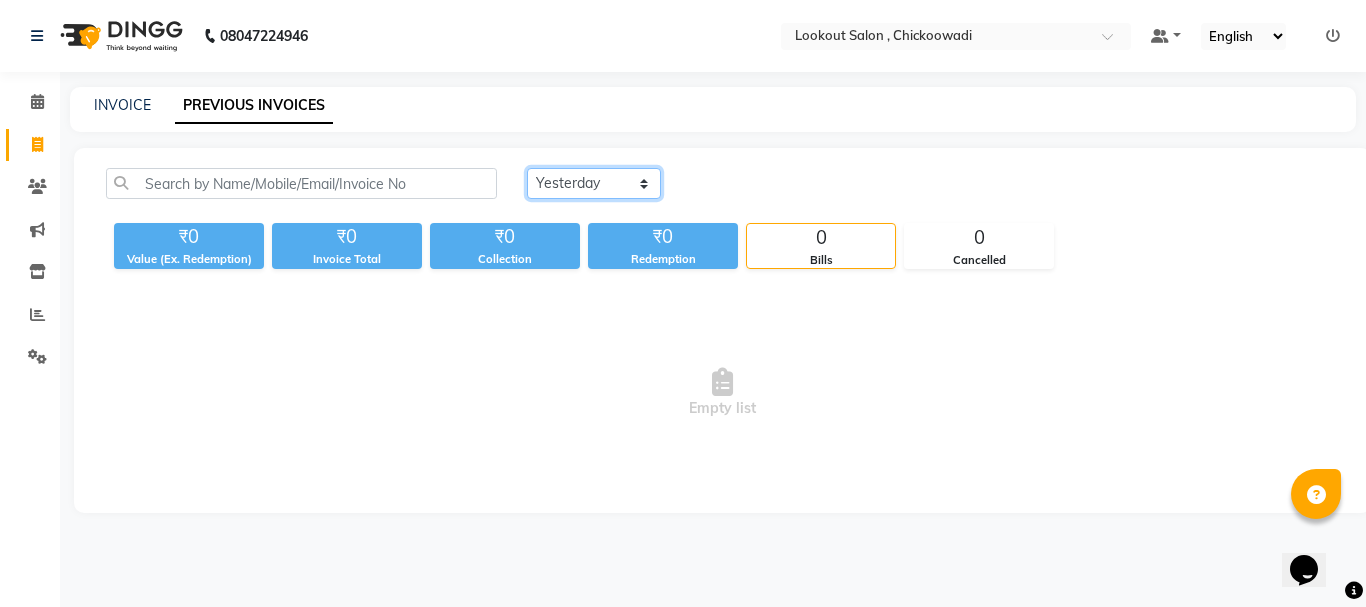 click on "Today Yesterday Custom Range" 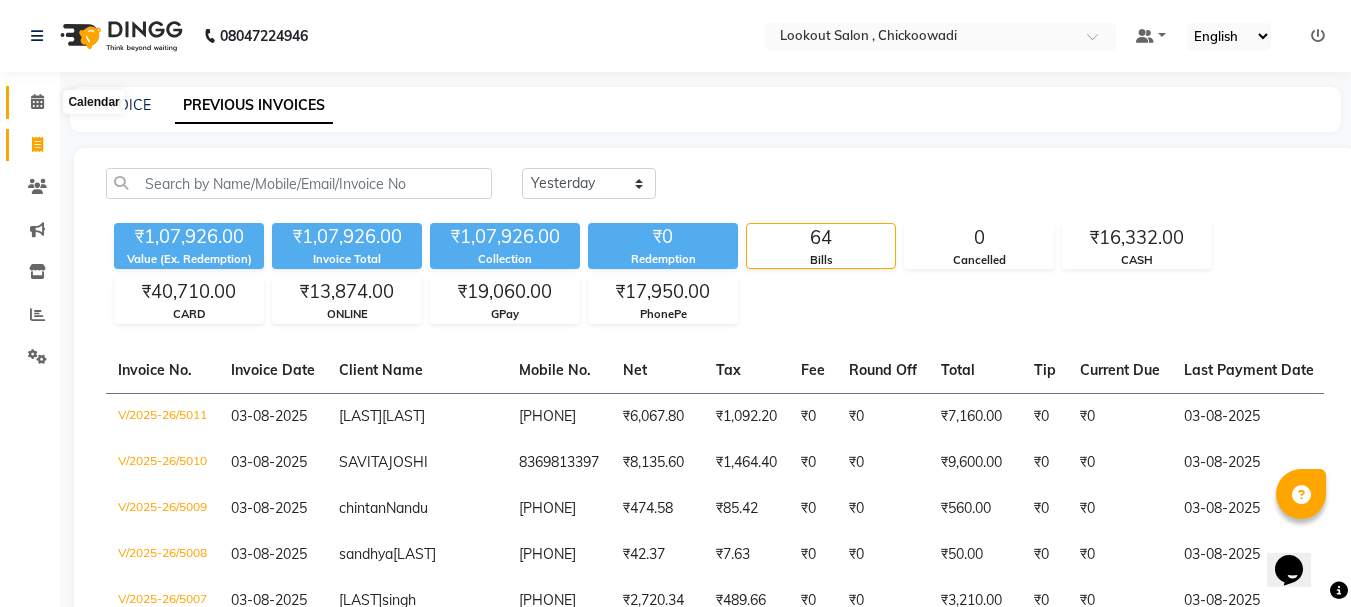 click 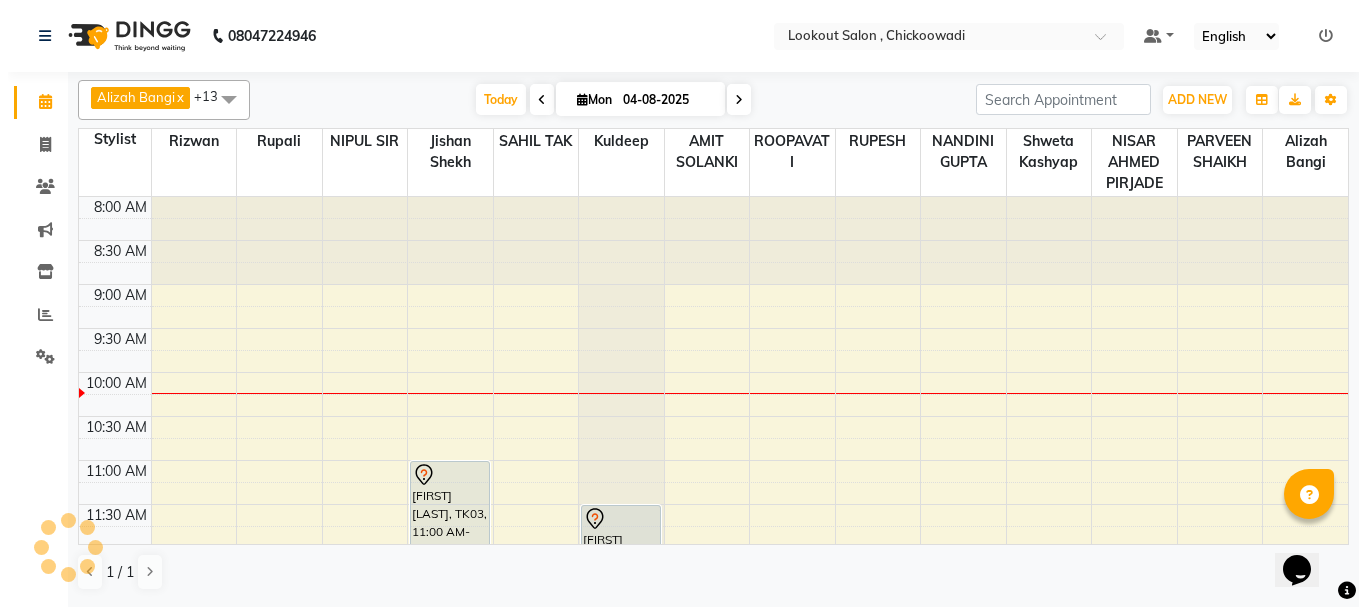 scroll, scrollTop: 0, scrollLeft: 0, axis: both 